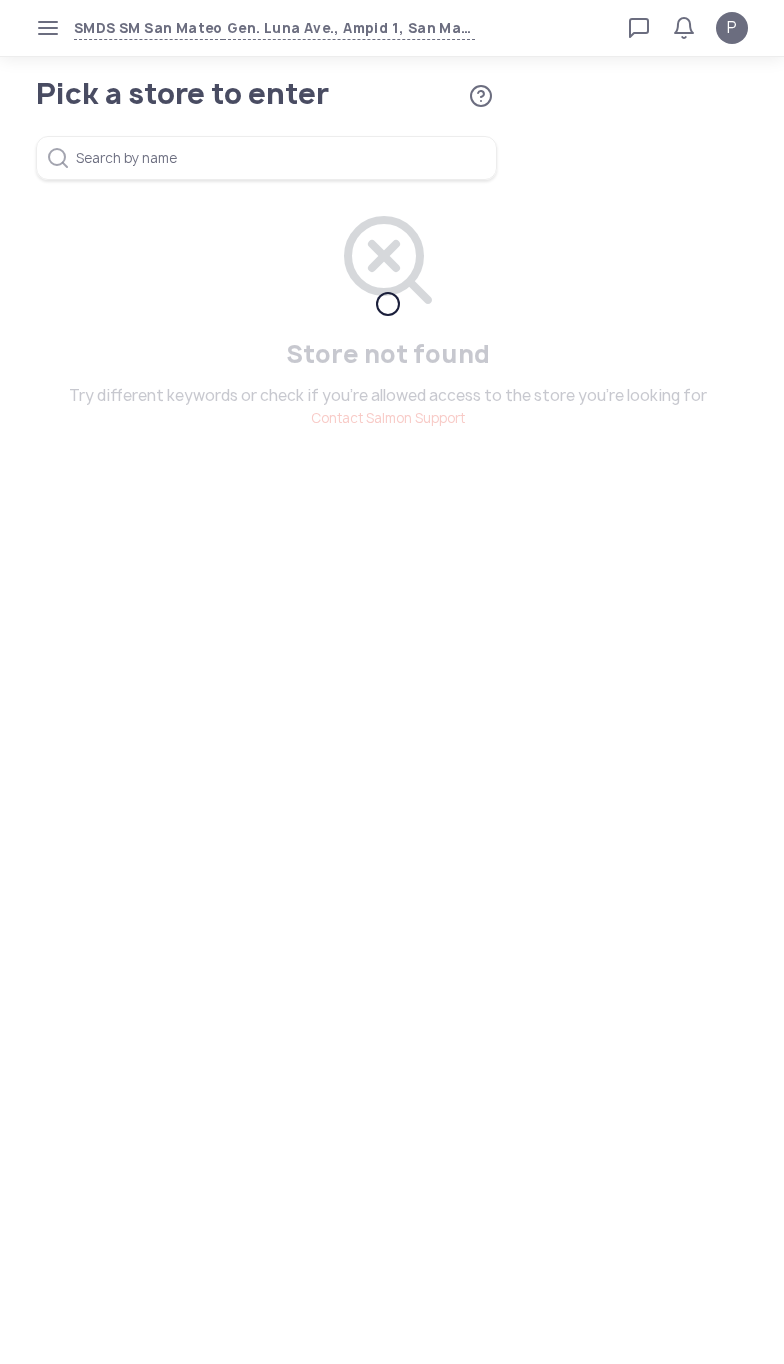 scroll, scrollTop: 0, scrollLeft: 0, axis: both 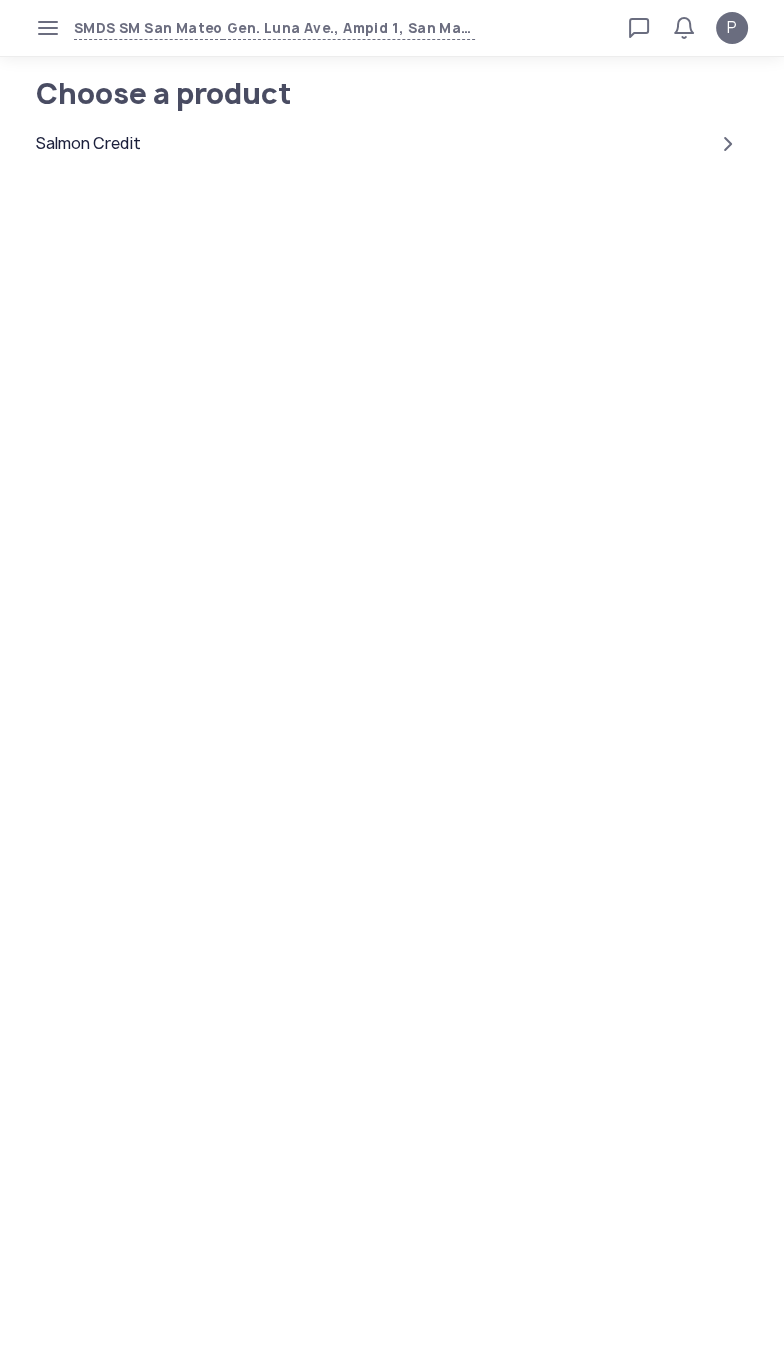click on "Salmon Credit" 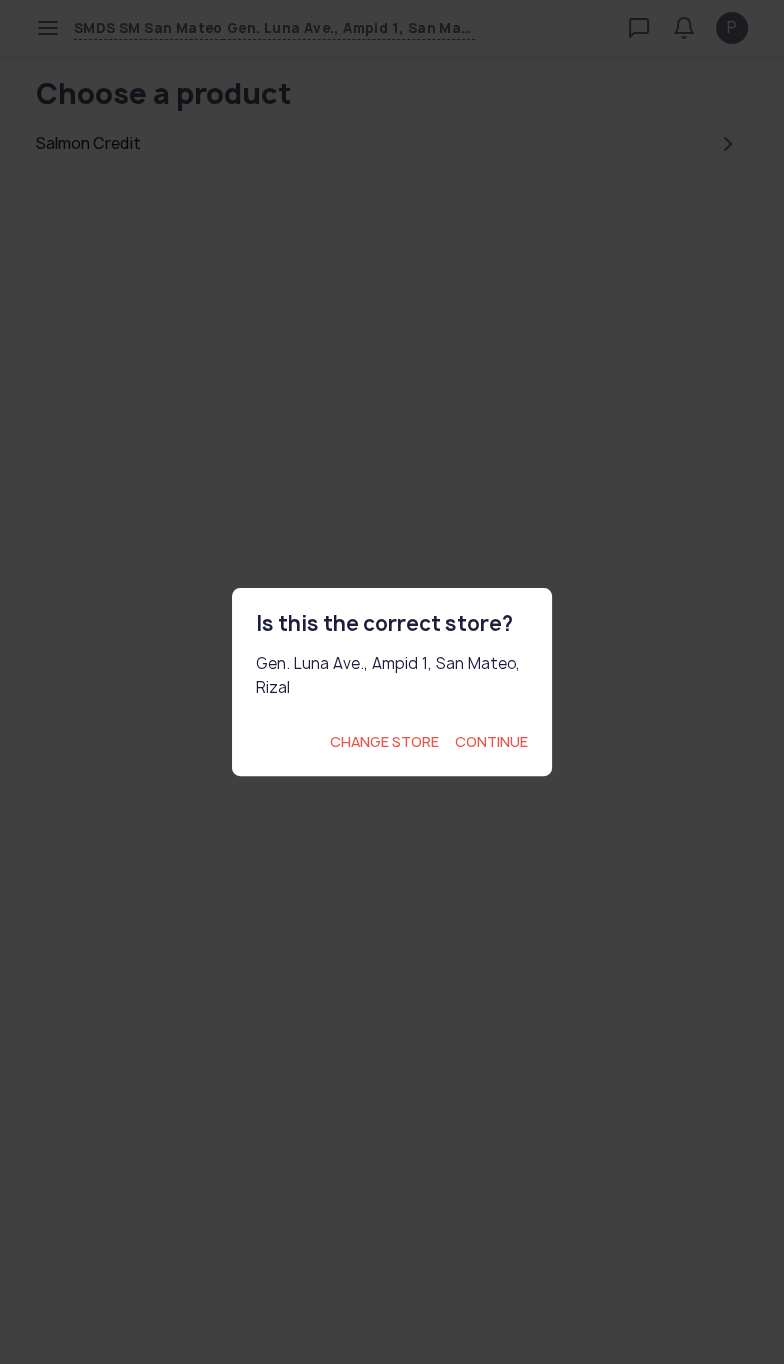 click on "Continue" 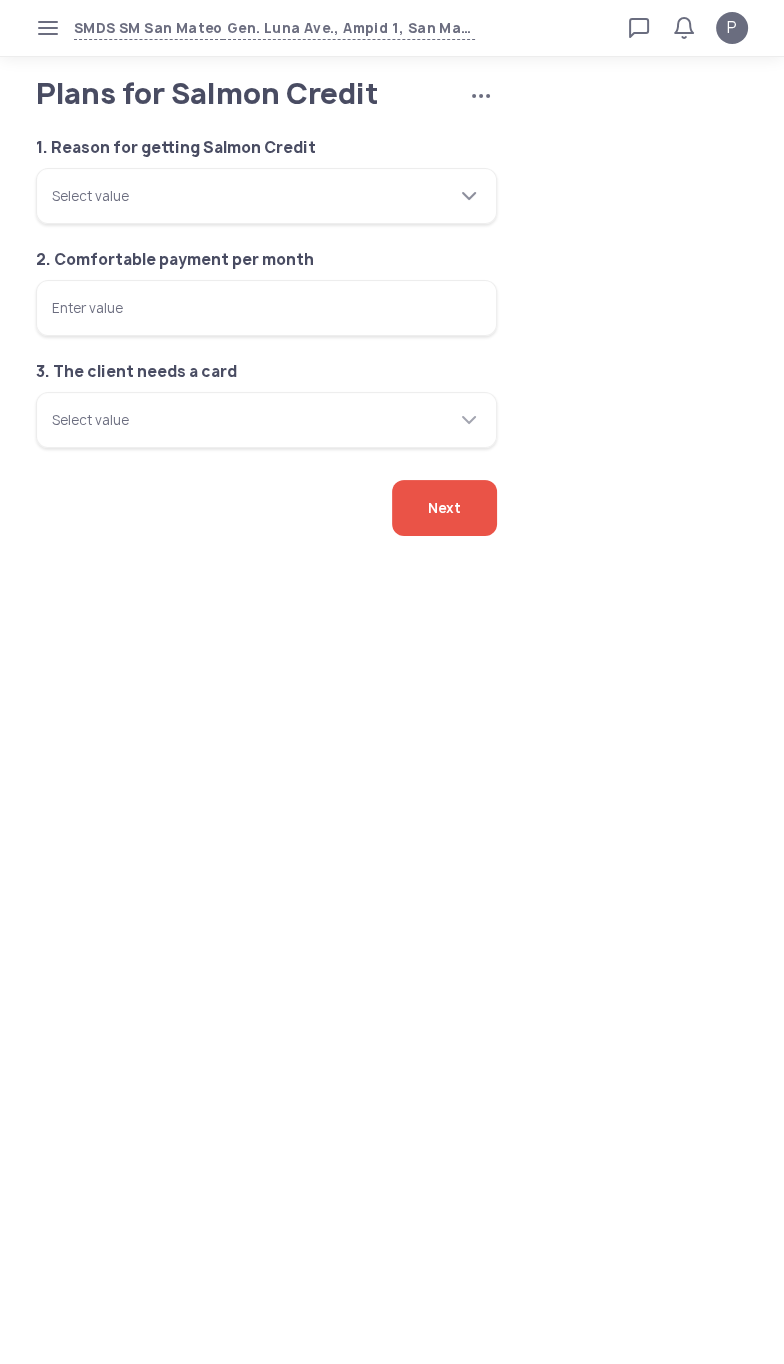 click 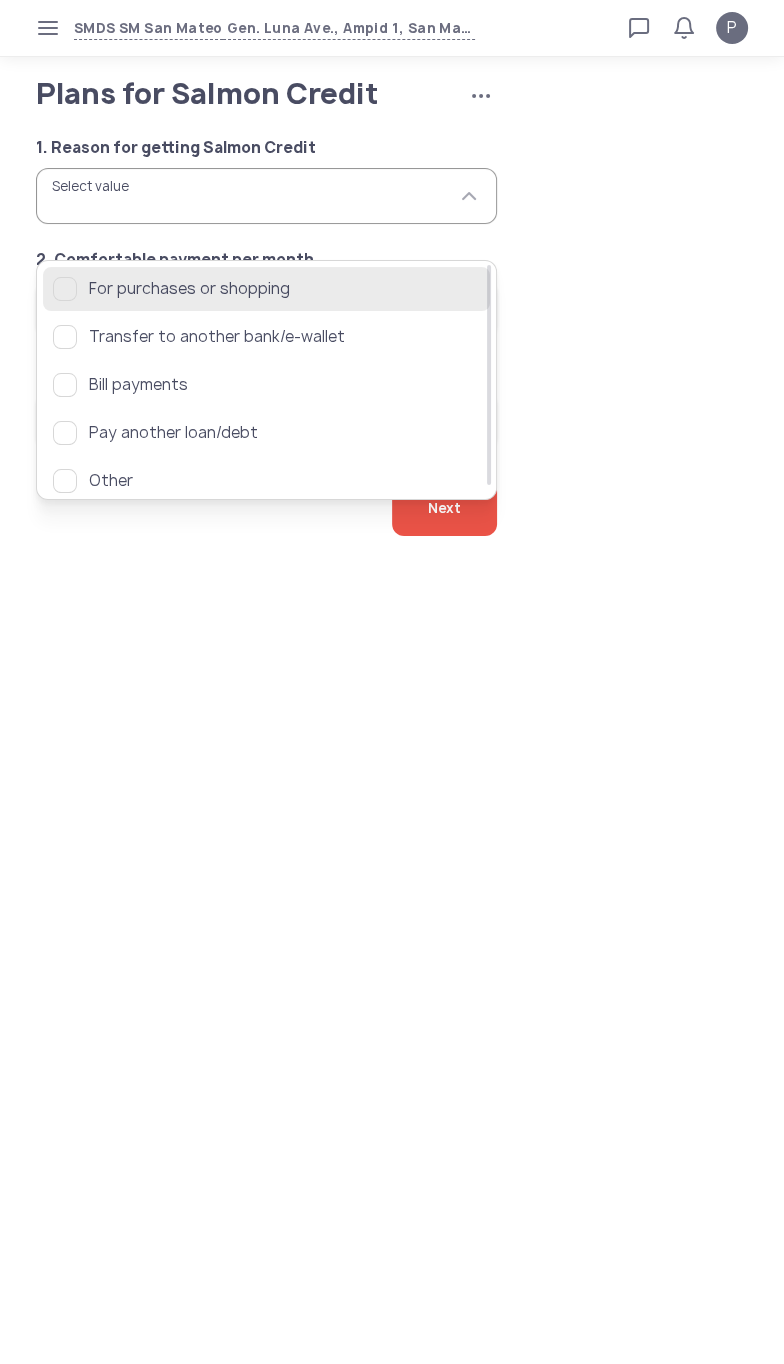 click on "For purchases or shopping" 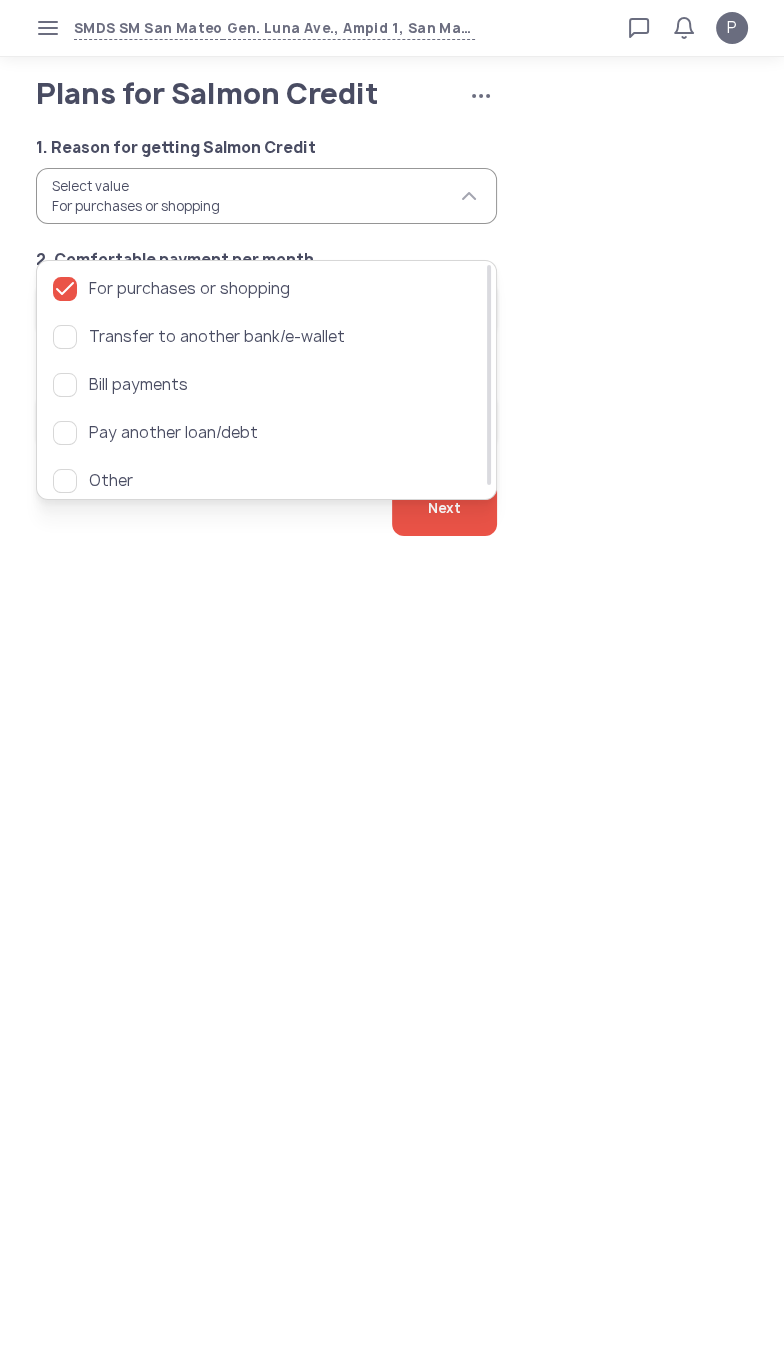click on "1. Reason for getting Salmon Credit Select value For purchases or shopping 2. Comfortable payment per month Enter value 3. The client needs a card Select value" 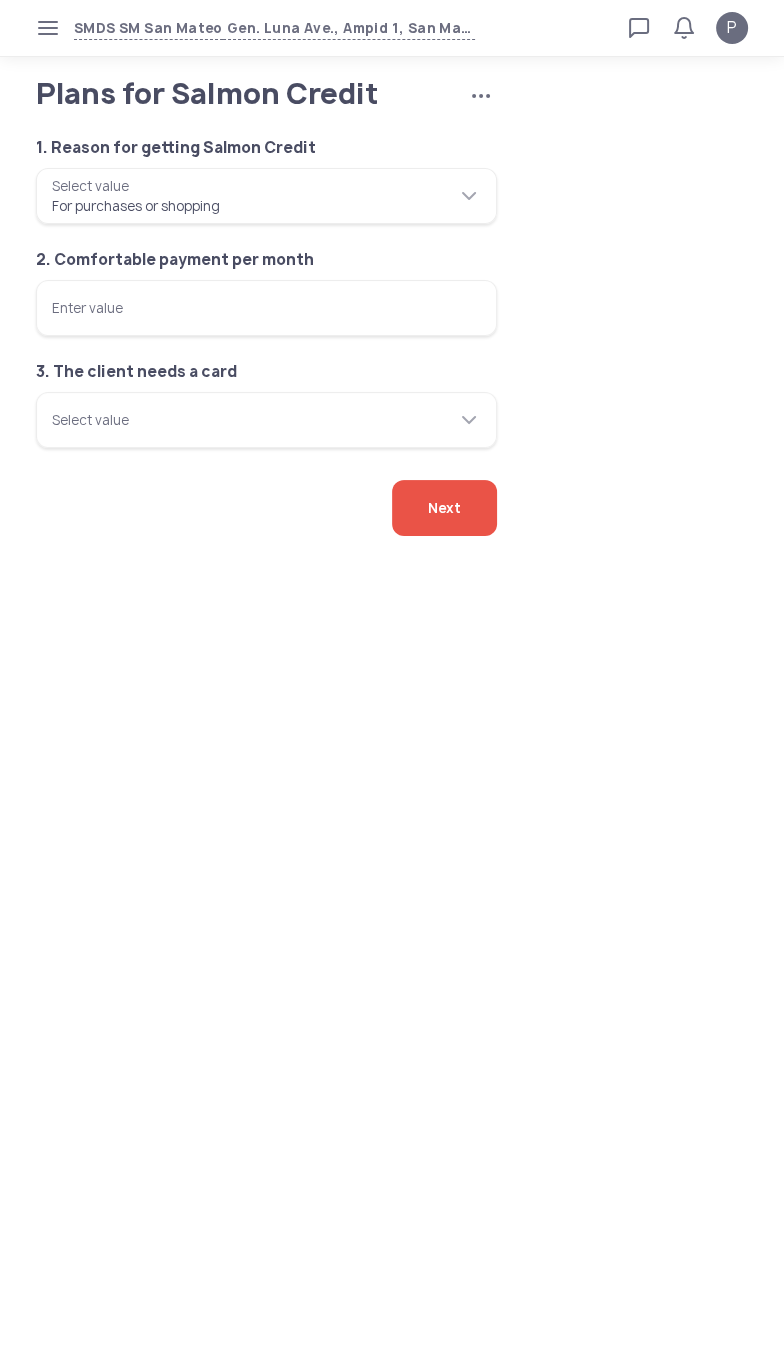 click on "Enter value" at bounding box center (266, 308) 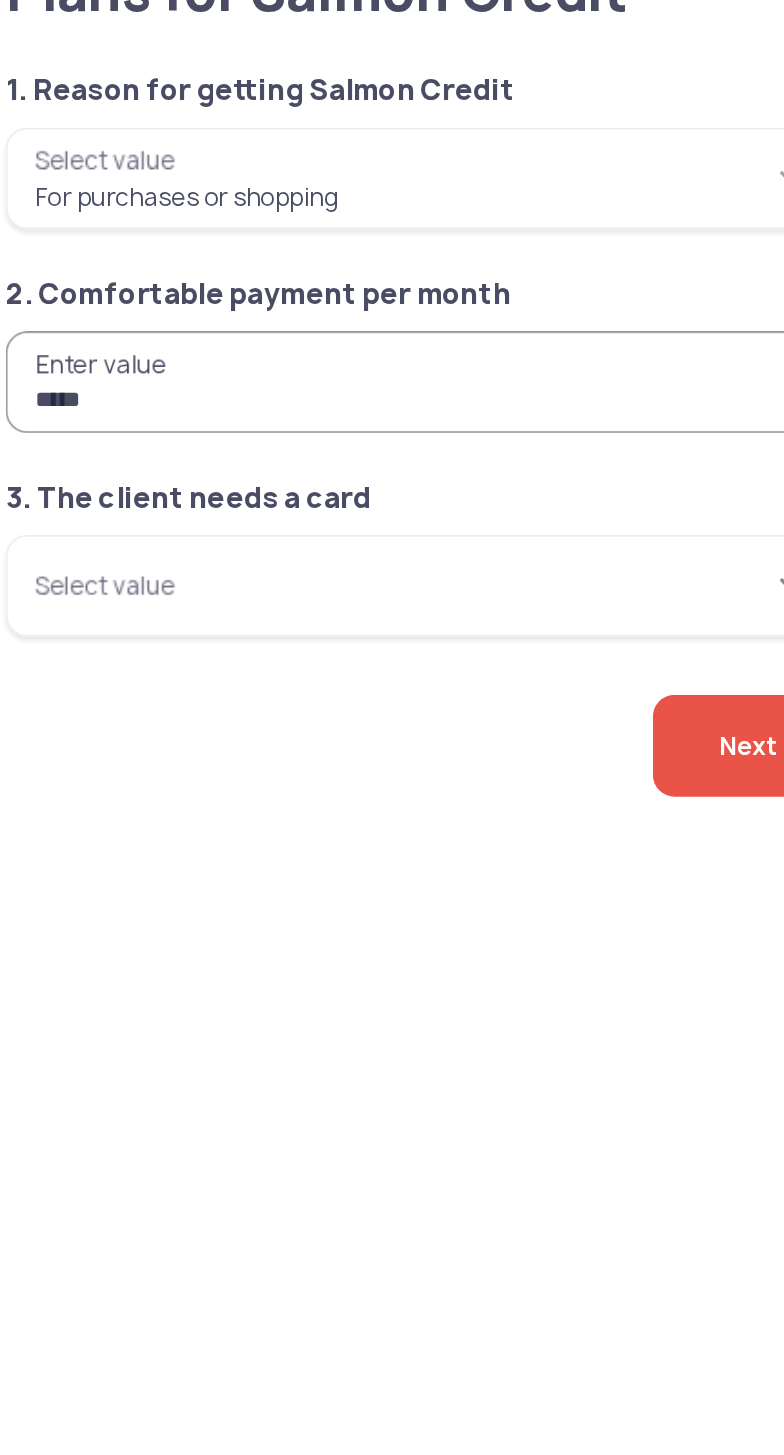 type on "*****" 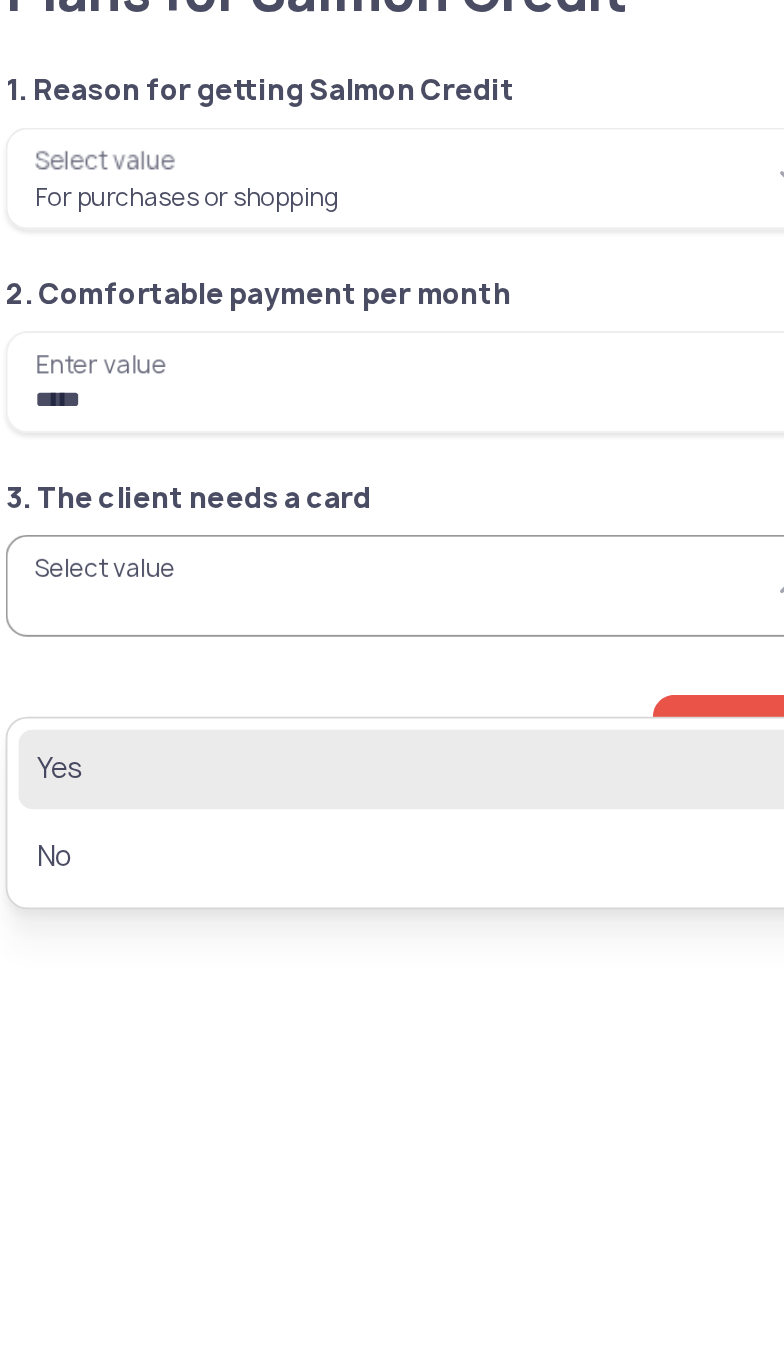 click on "Yes" 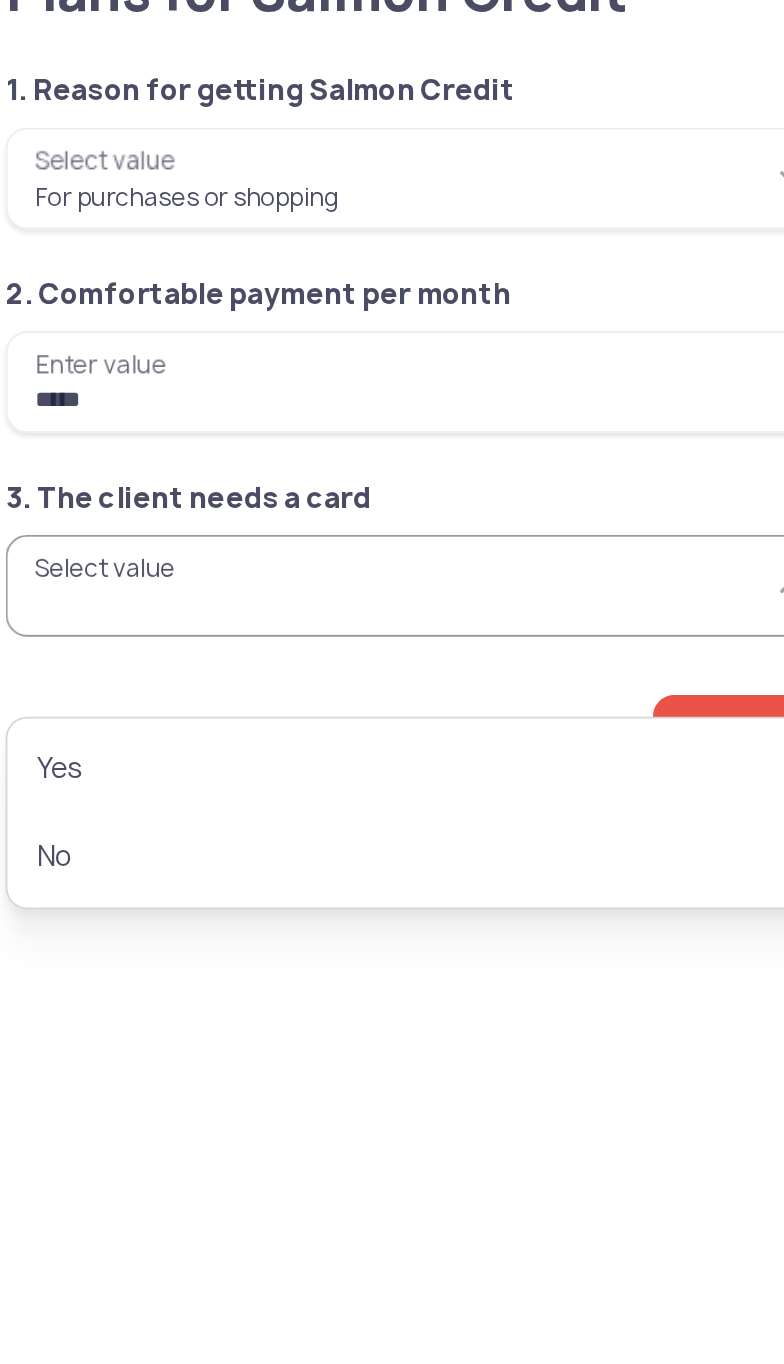 type on "***" 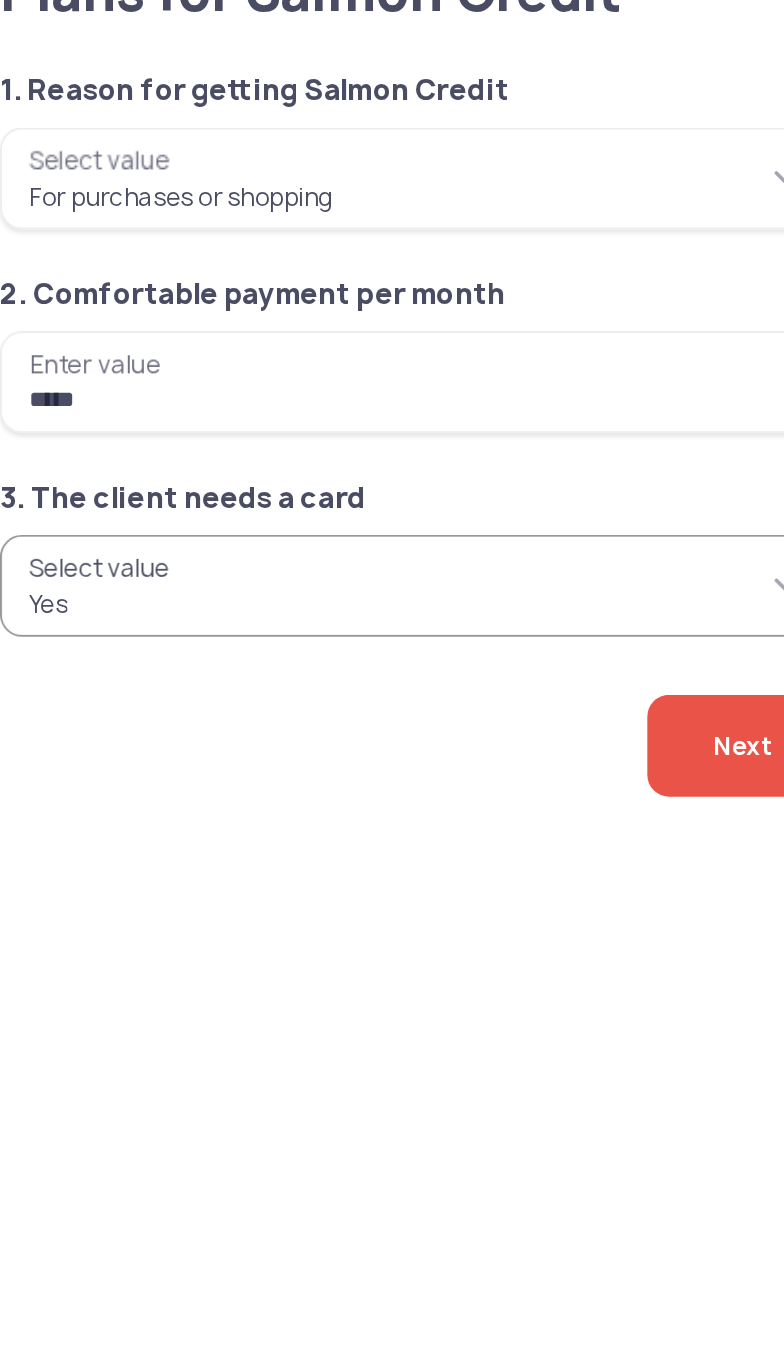 click on "Next" 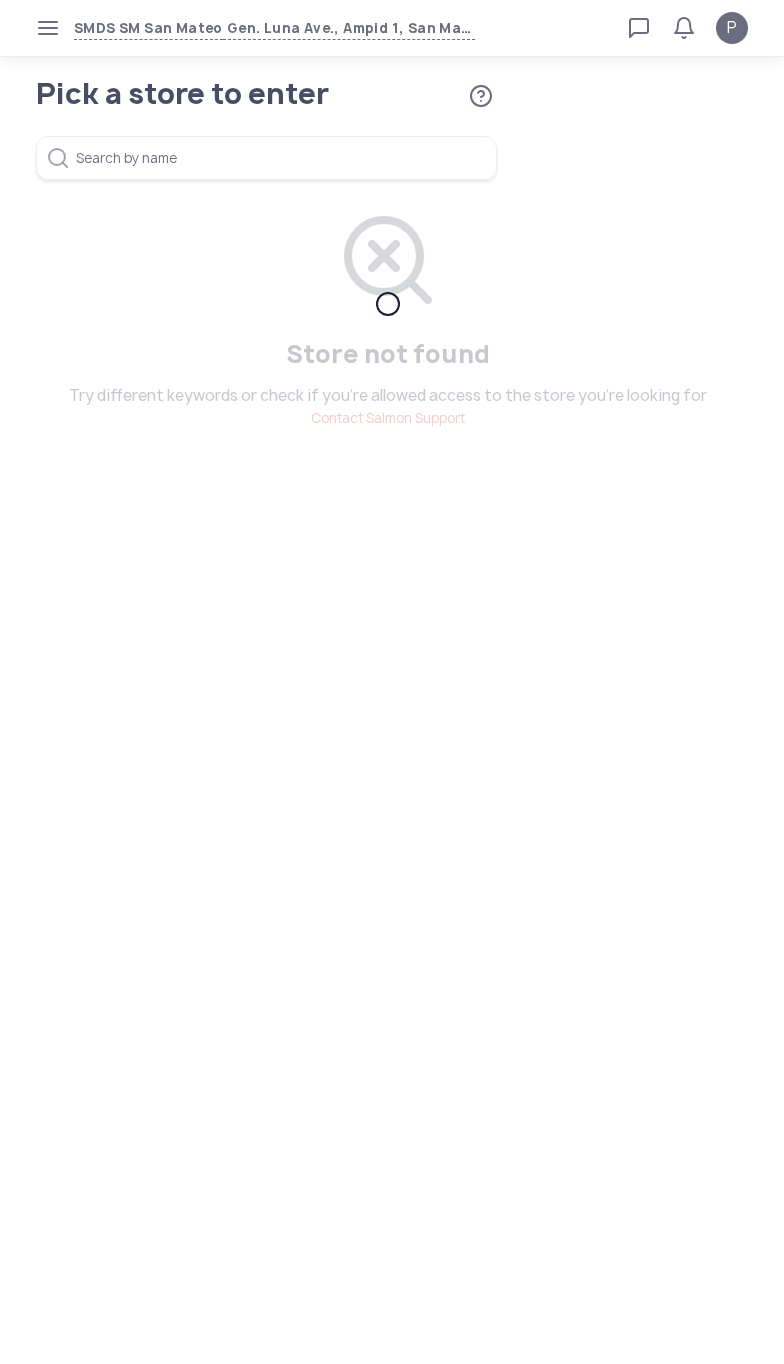 scroll, scrollTop: 0, scrollLeft: 0, axis: both 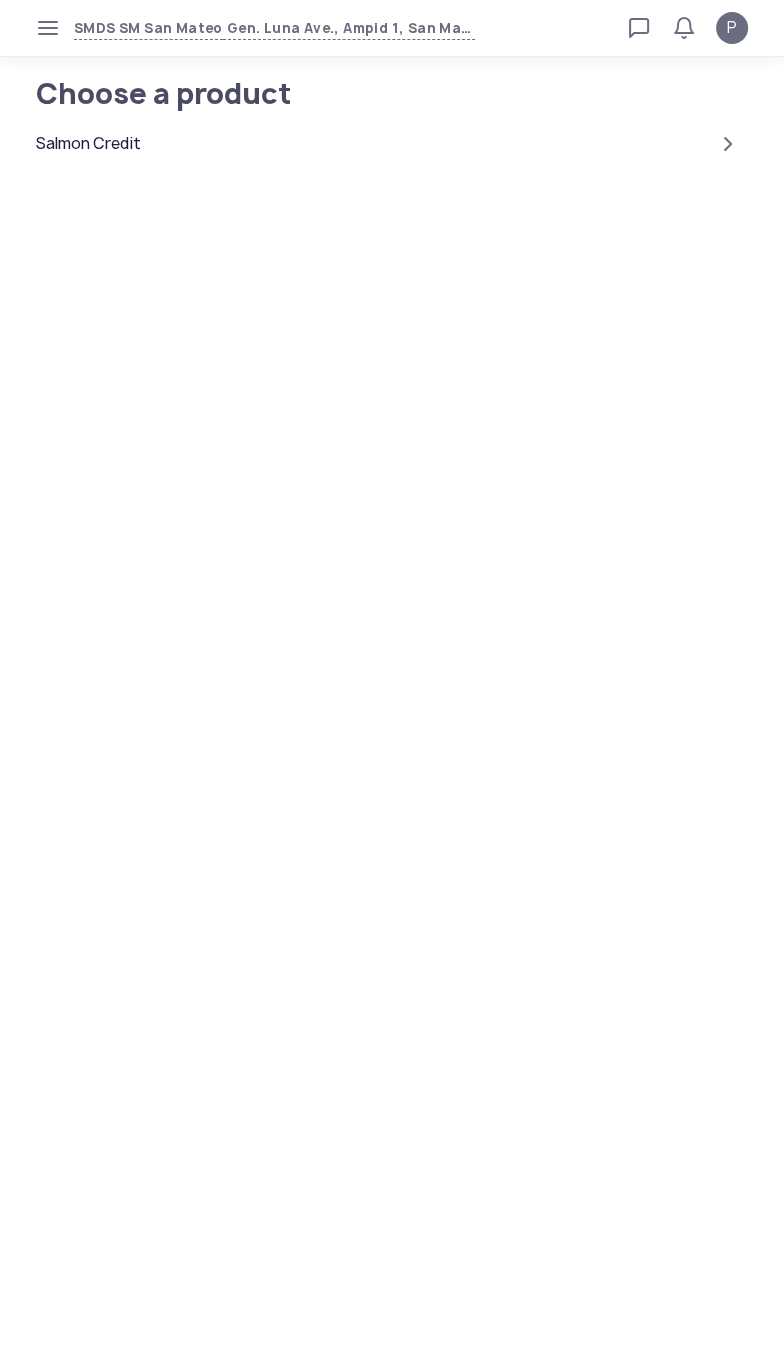 click on "Salmon Credit" 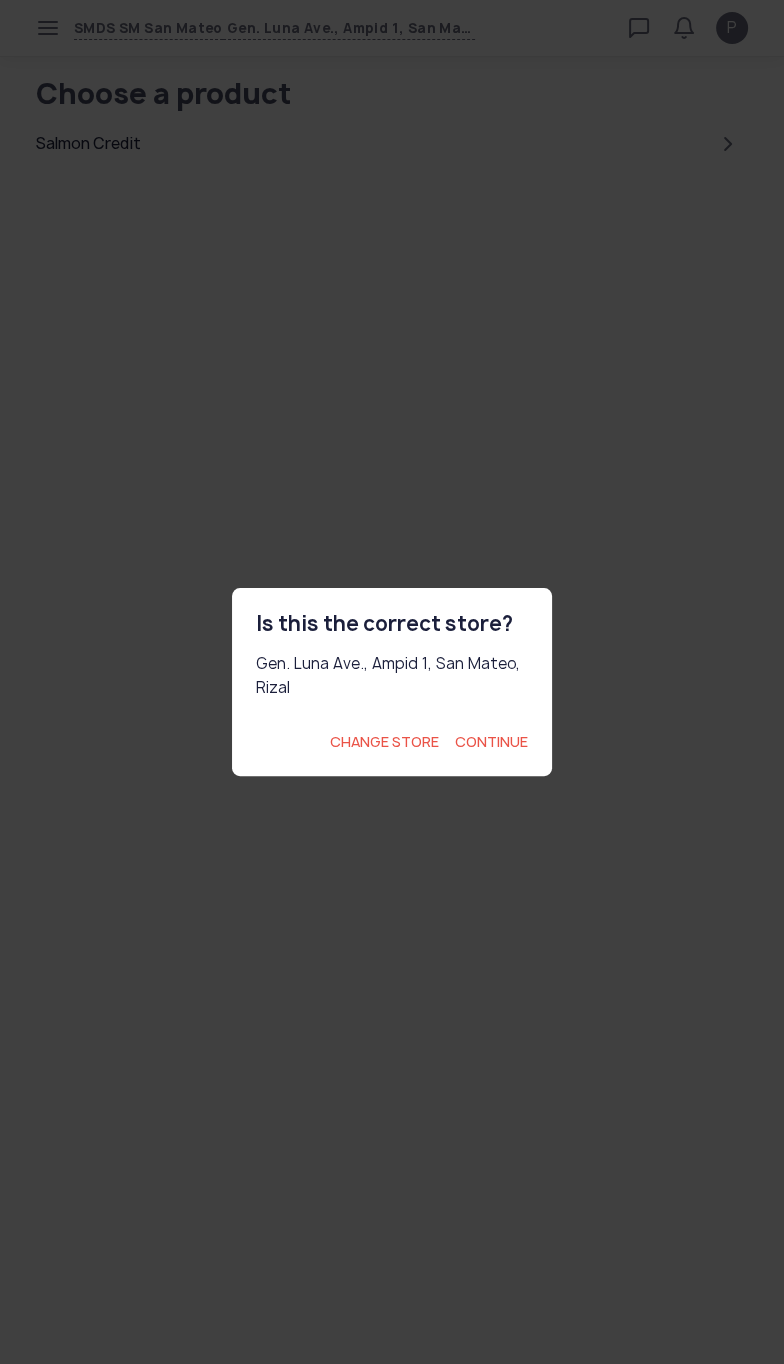 click on "Continue" 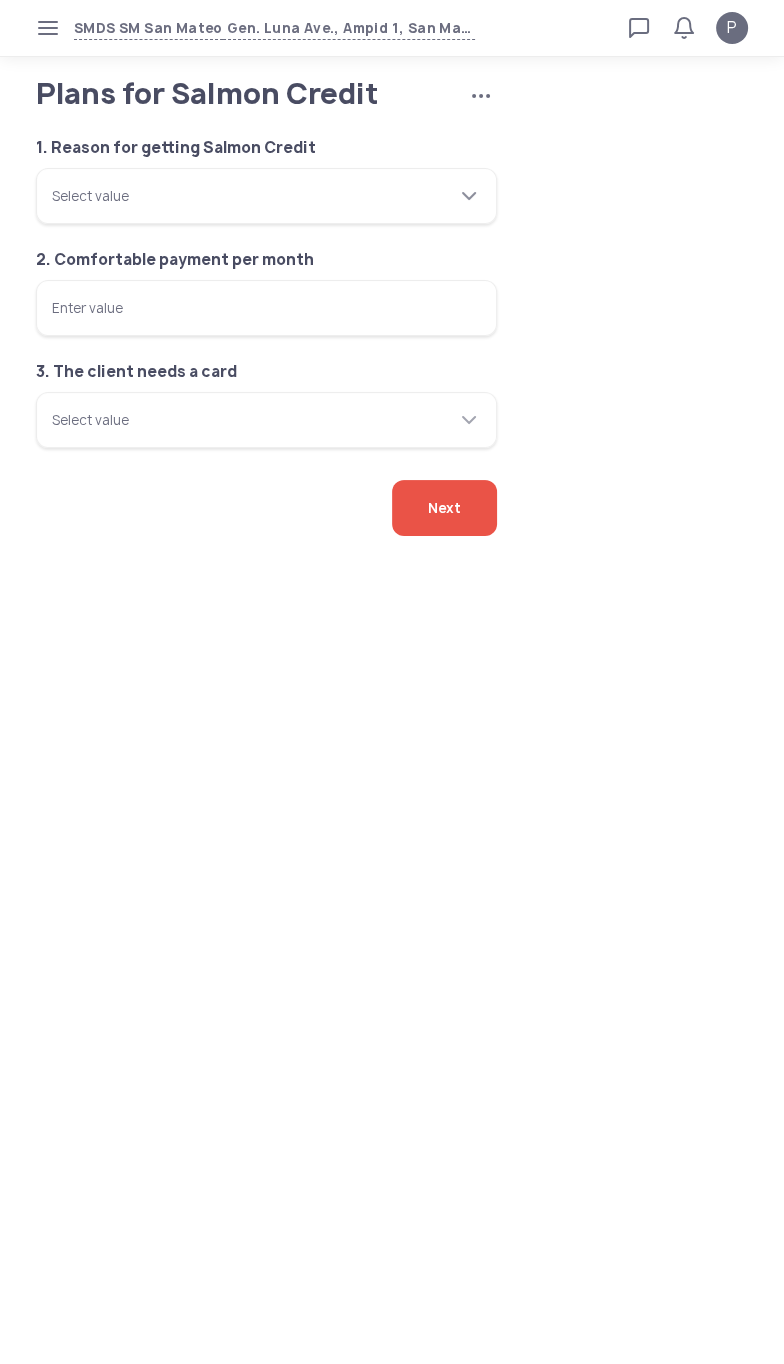 click 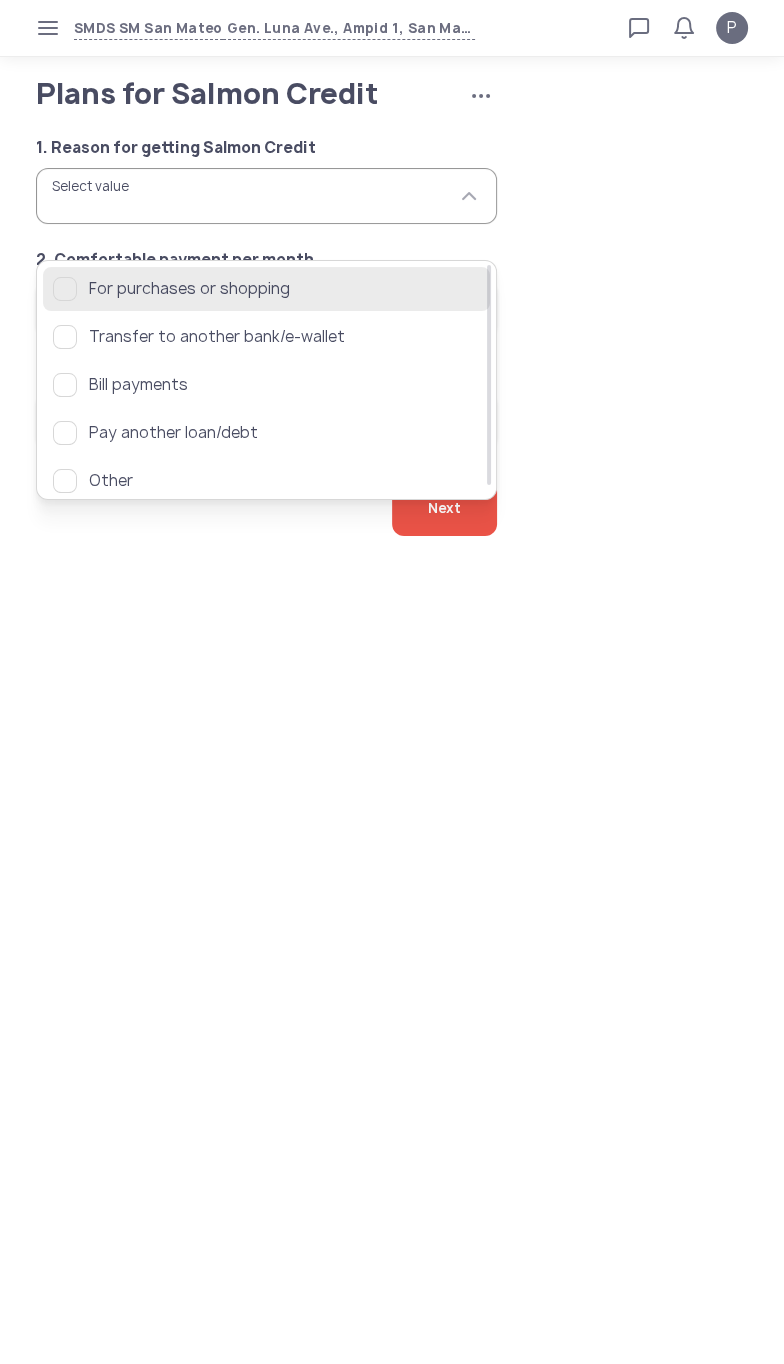 click on "For purchases or shopping" 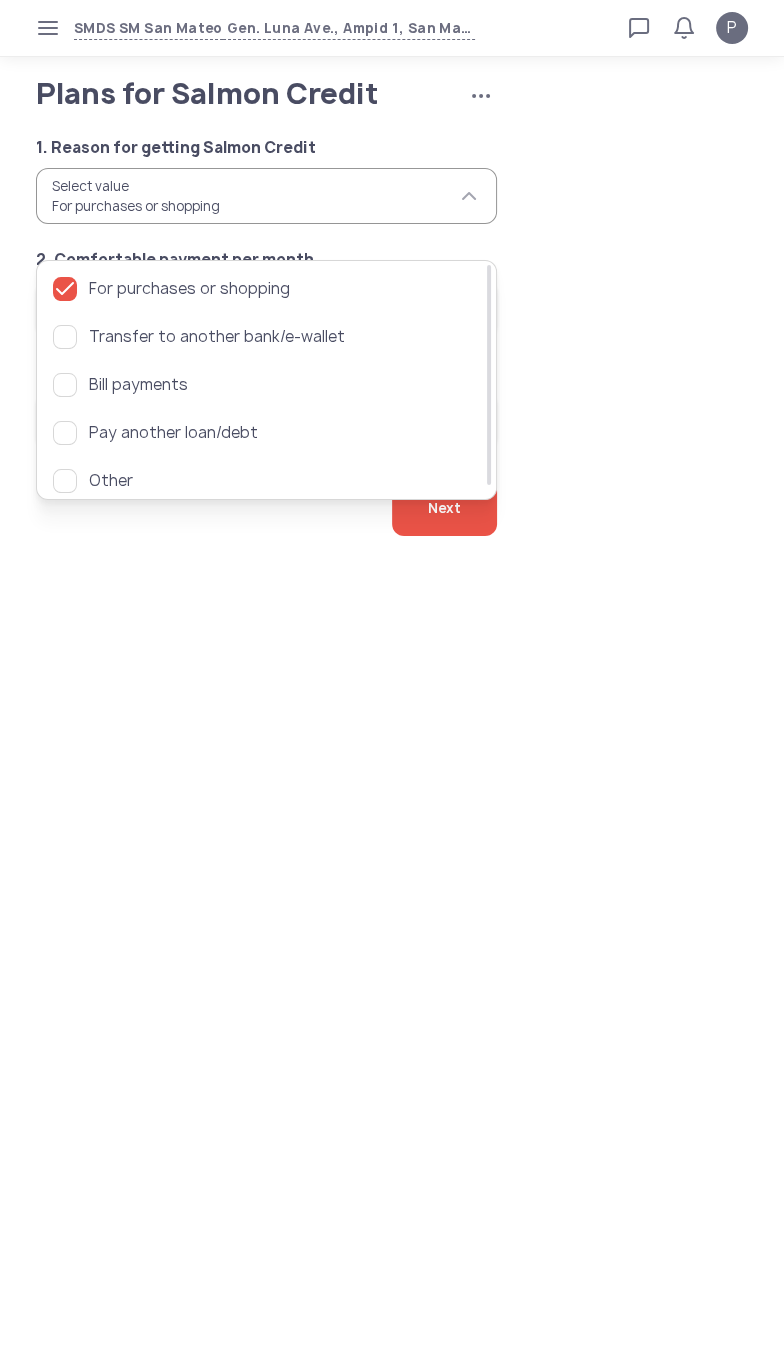 click on "1. Reason for getting Salmon Credit Select value For purchases or shopping 2. Comfortable payment per month Enter value 3. The client needs a card Select value" 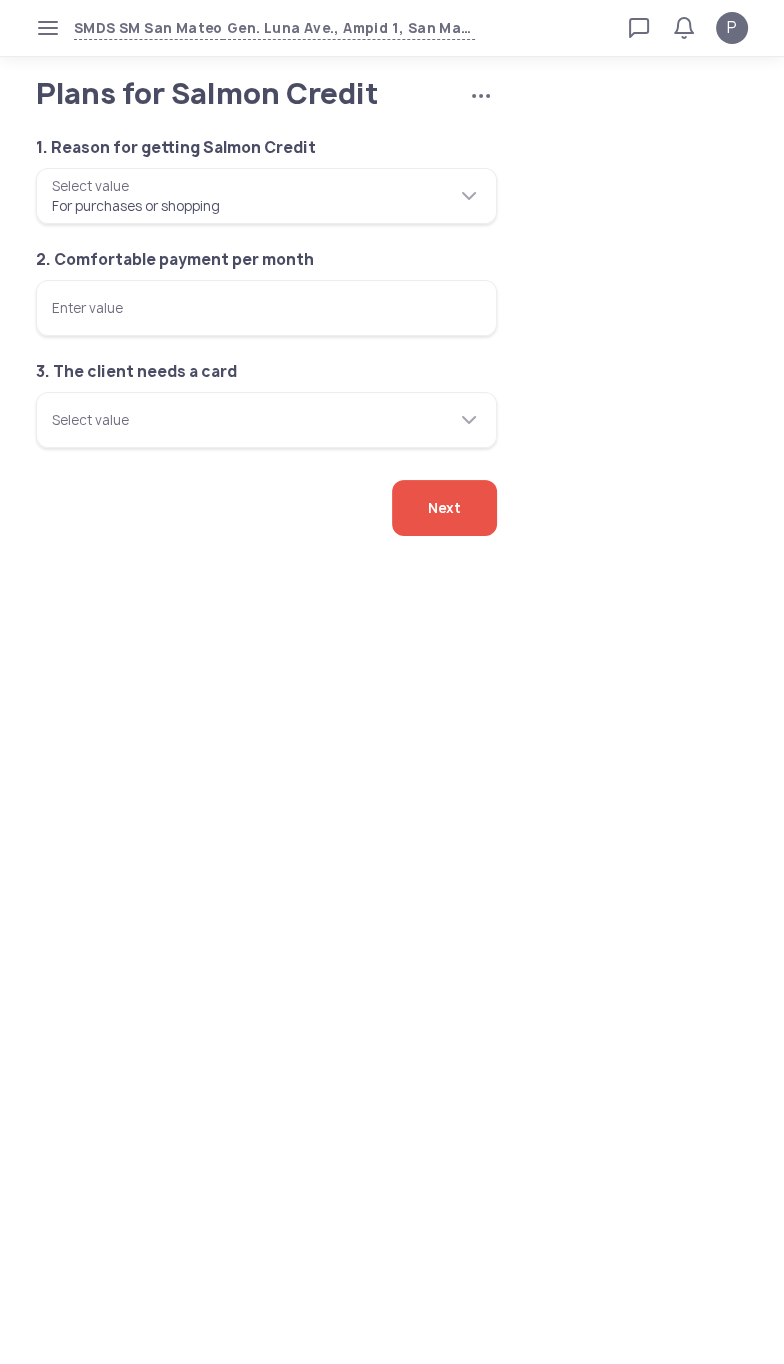click on "Enter value" at bounding box center (266, 308) 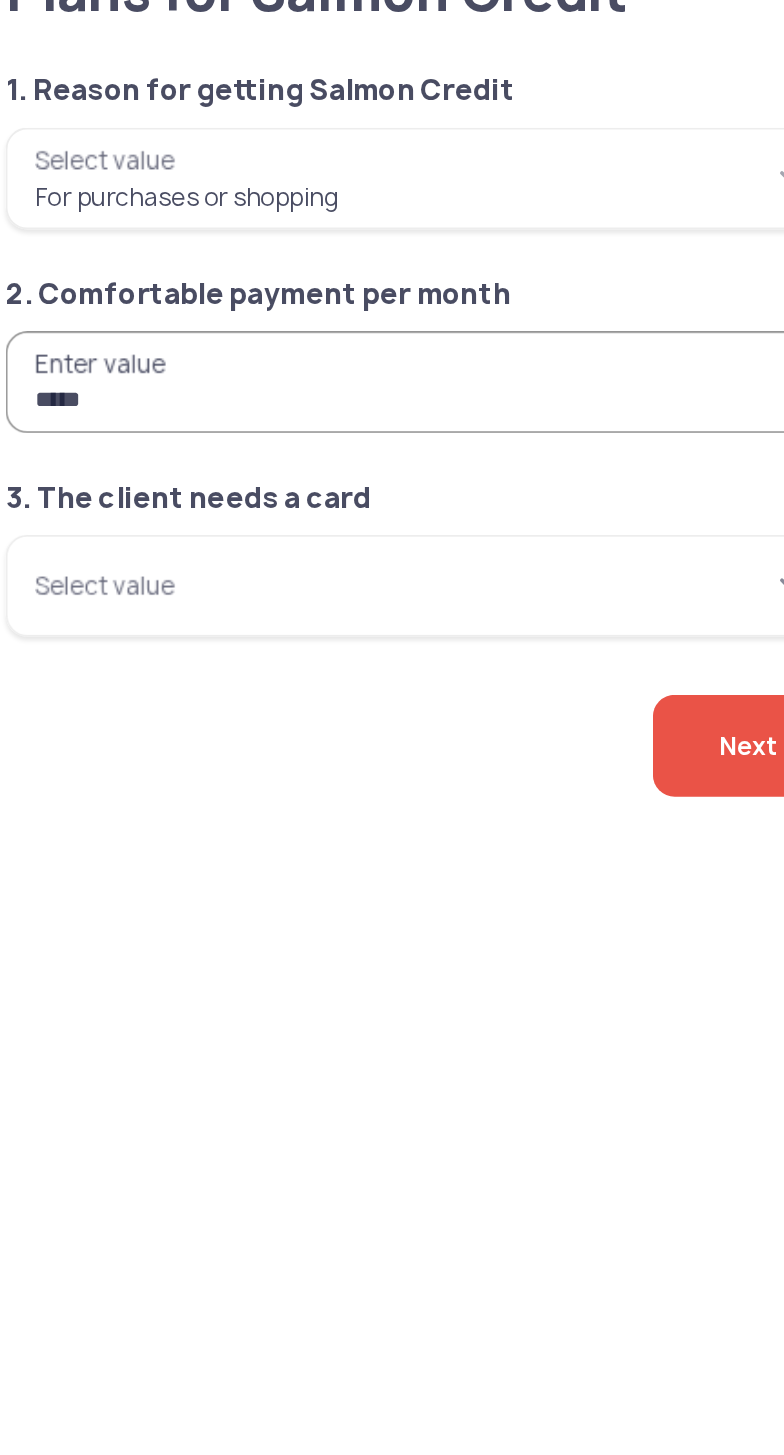 type on "*****" 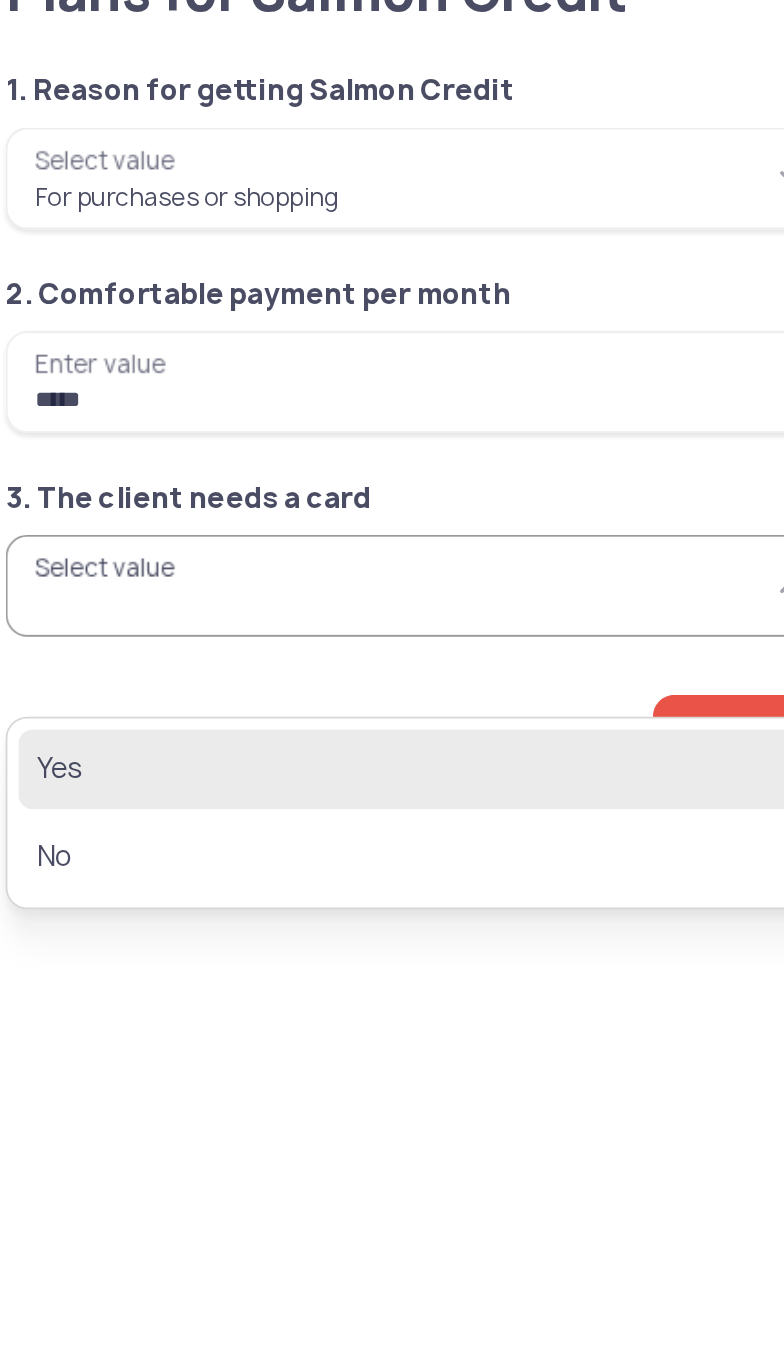 click on "Yes" 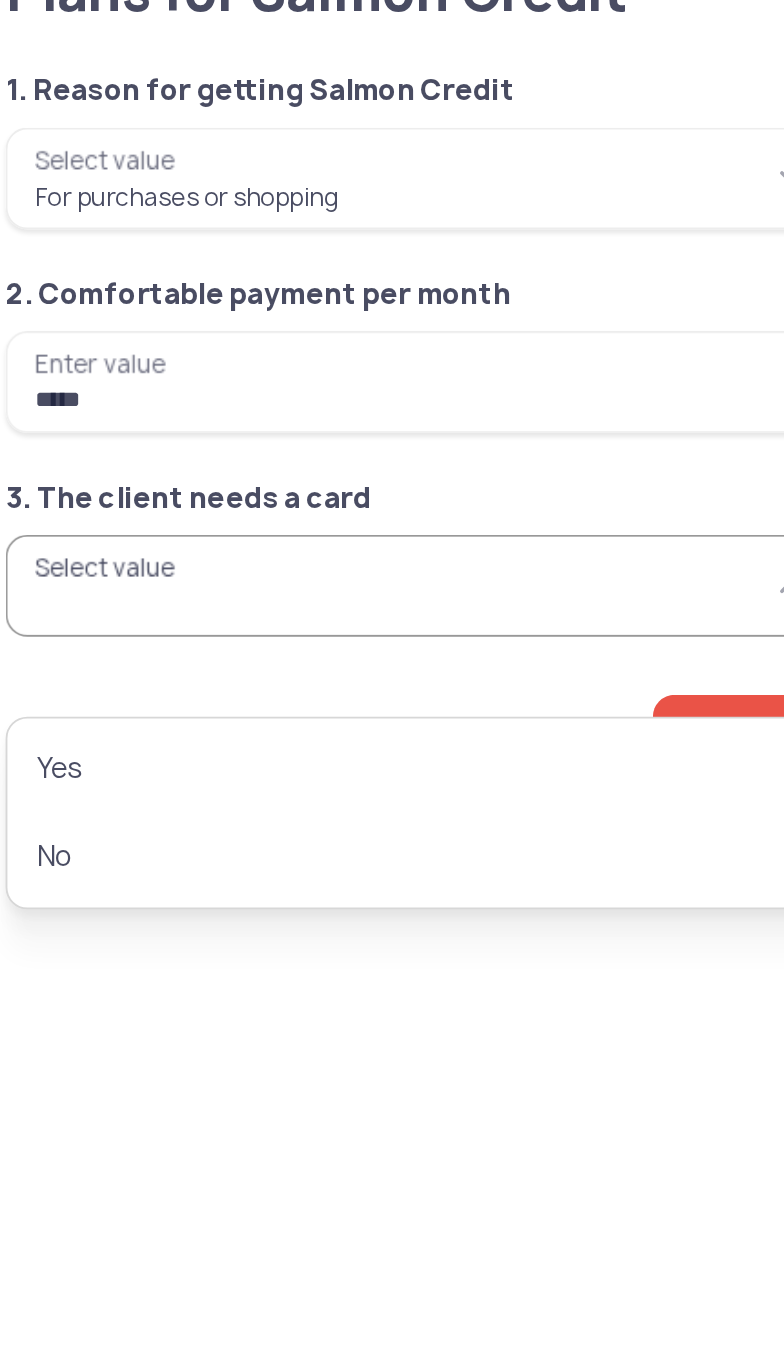 type on "***" 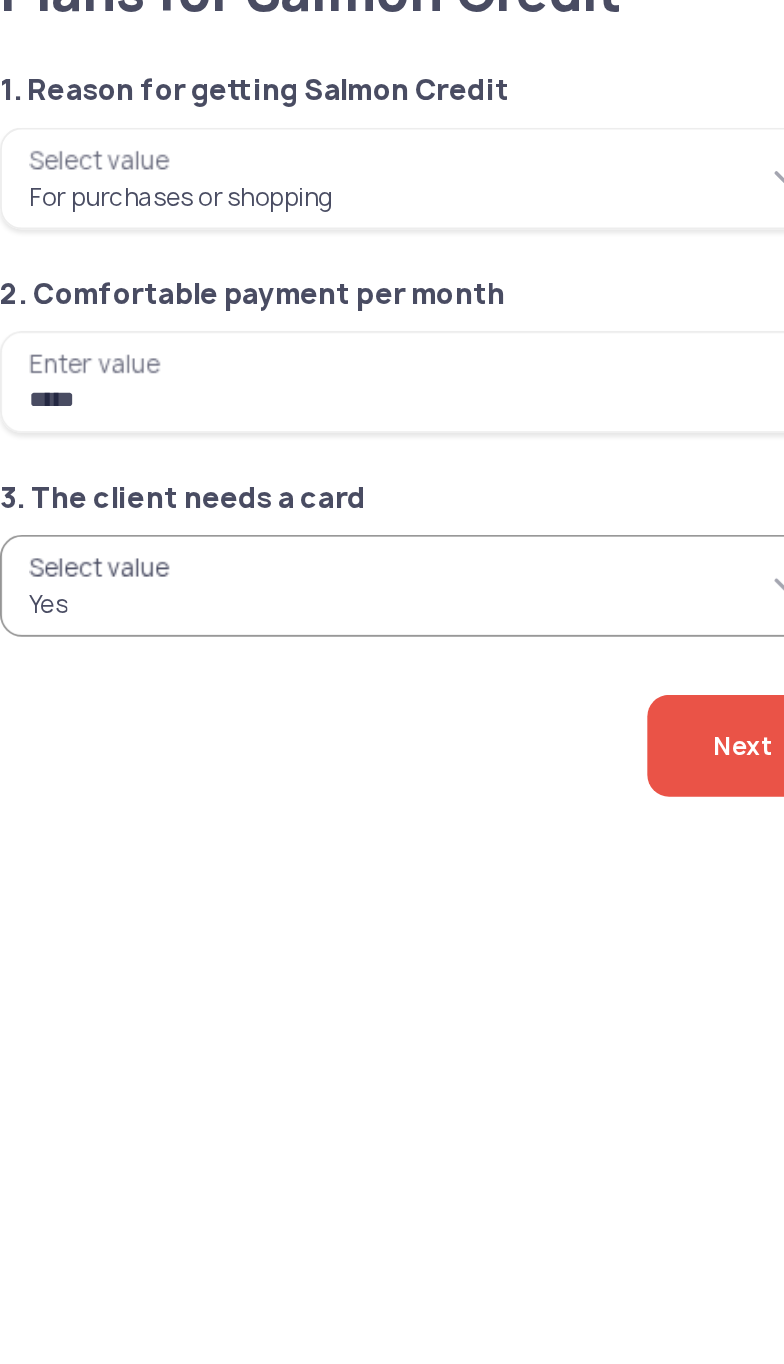 click on "Next" 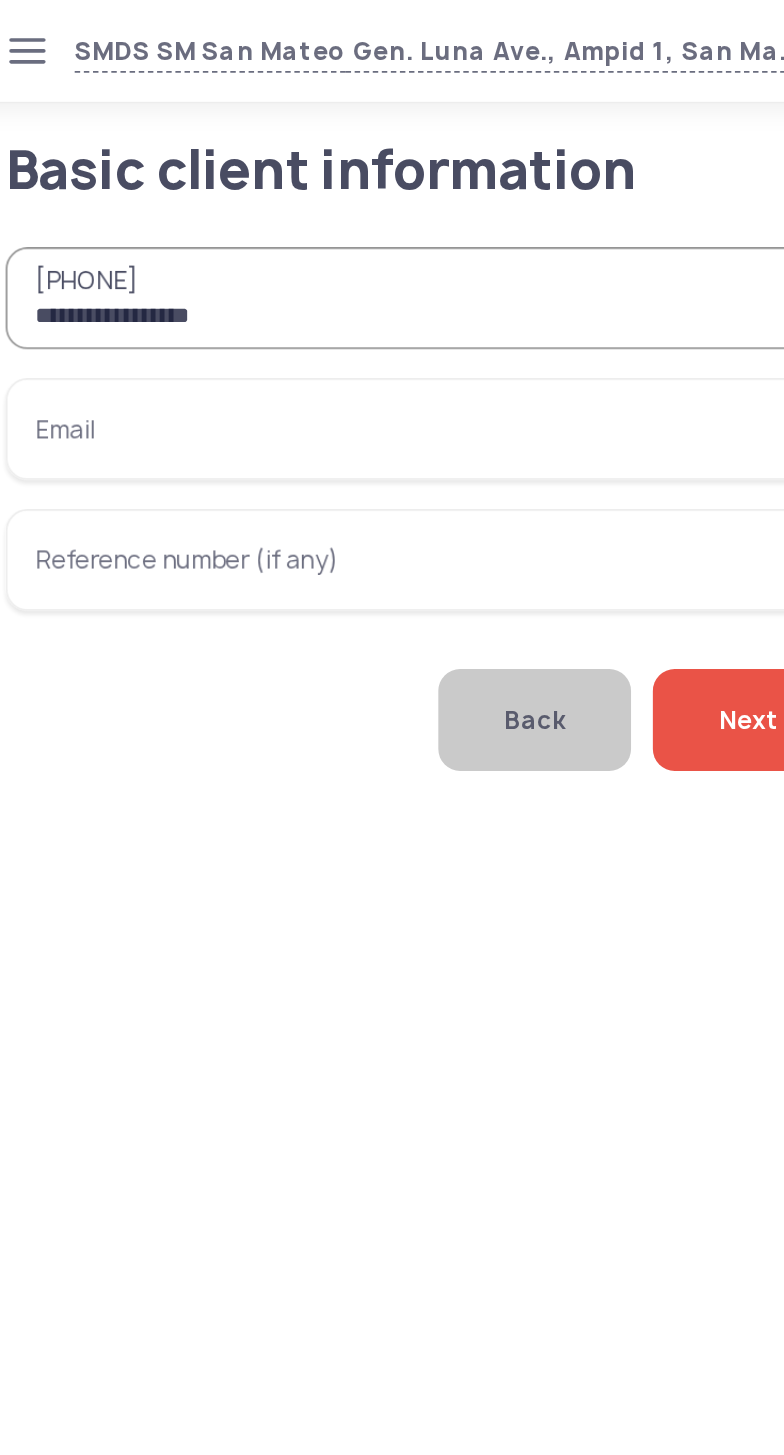 type on "**********" 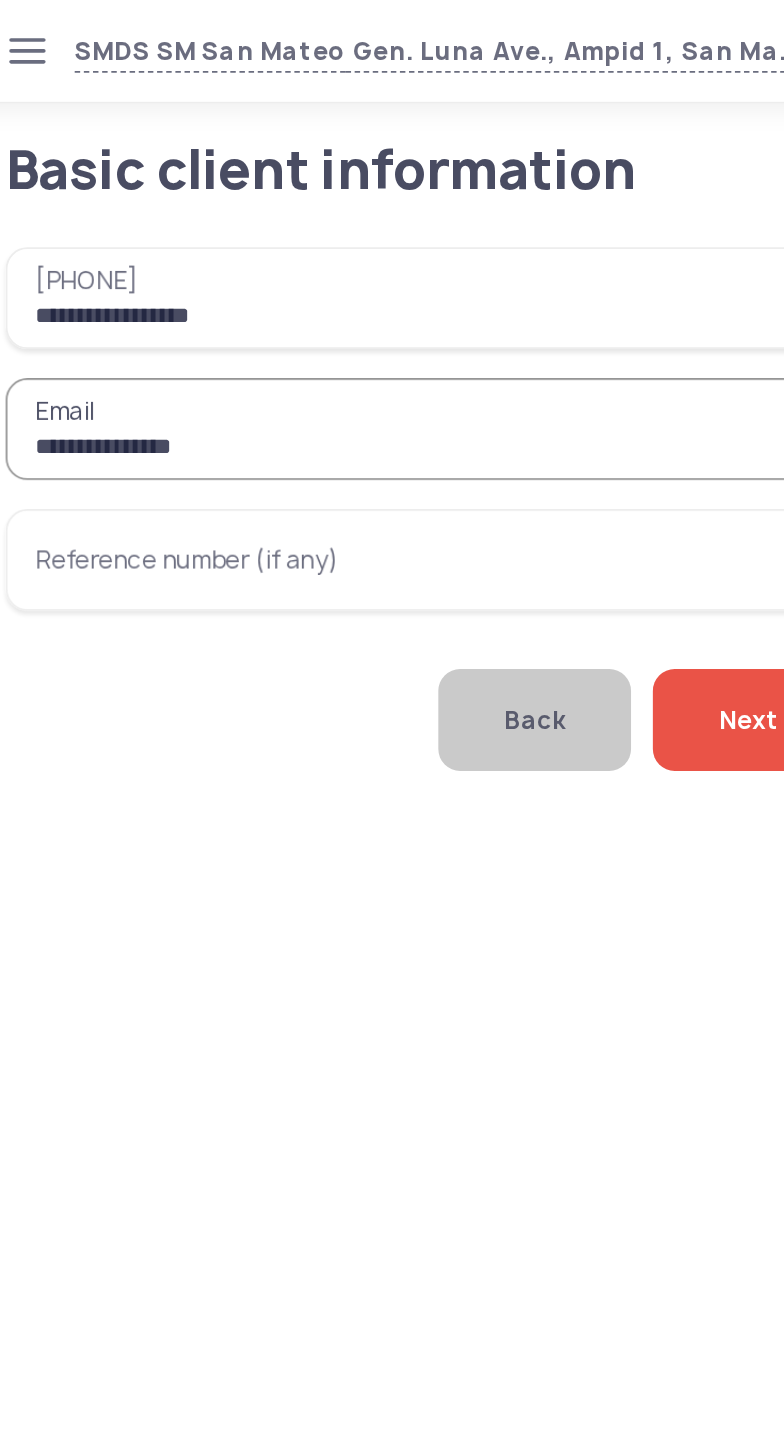 click on "**********" at bounding box center [266, 236] 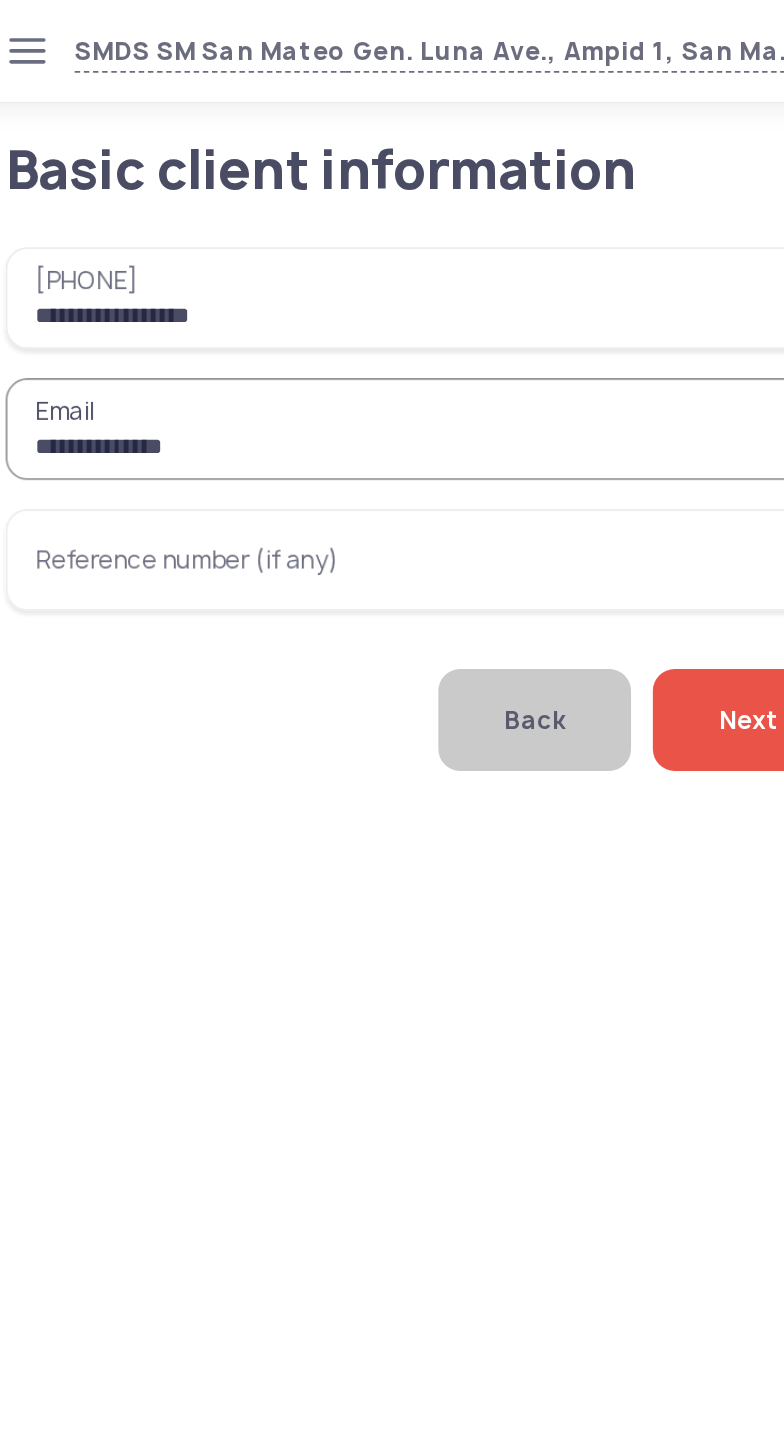 click on "**********" at bounding box center [266, 236] 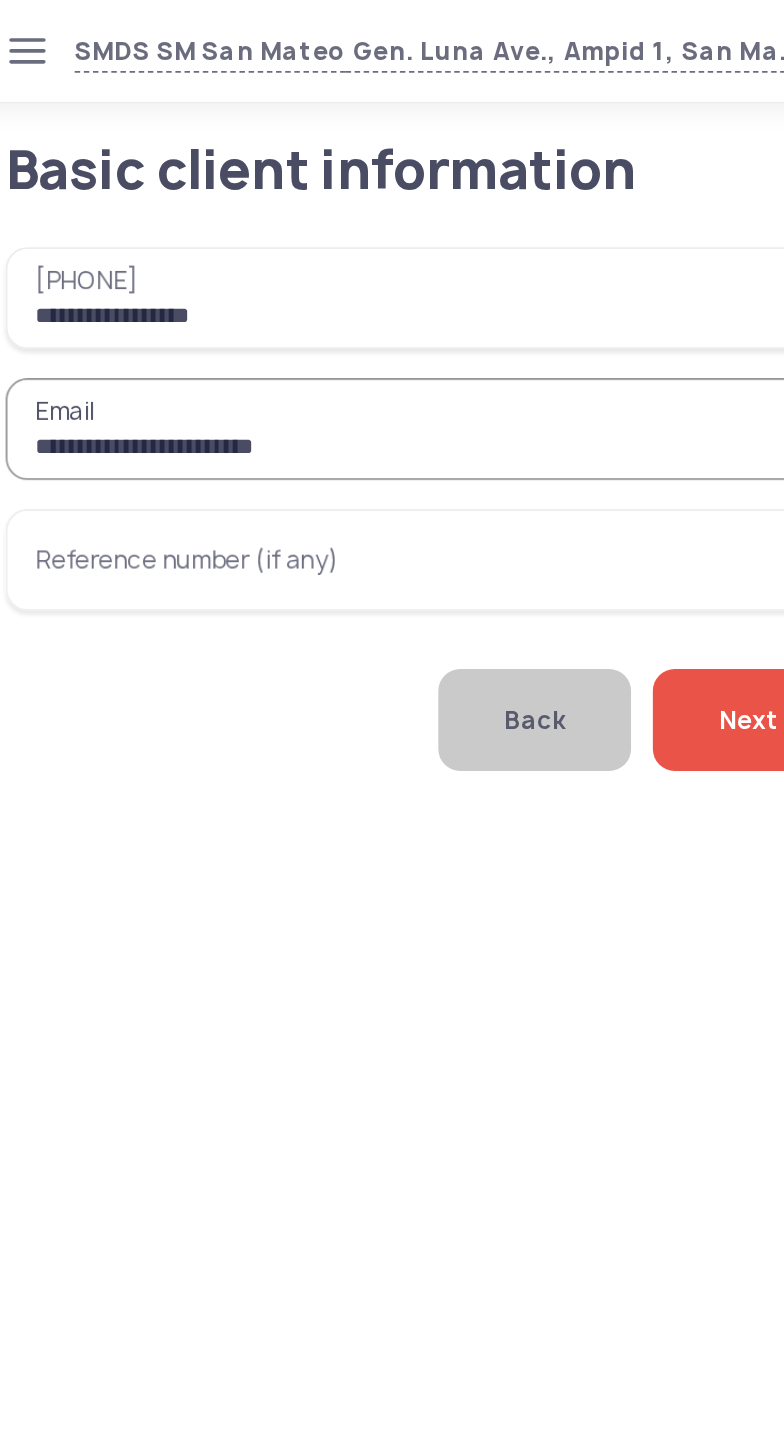 type on "**********" 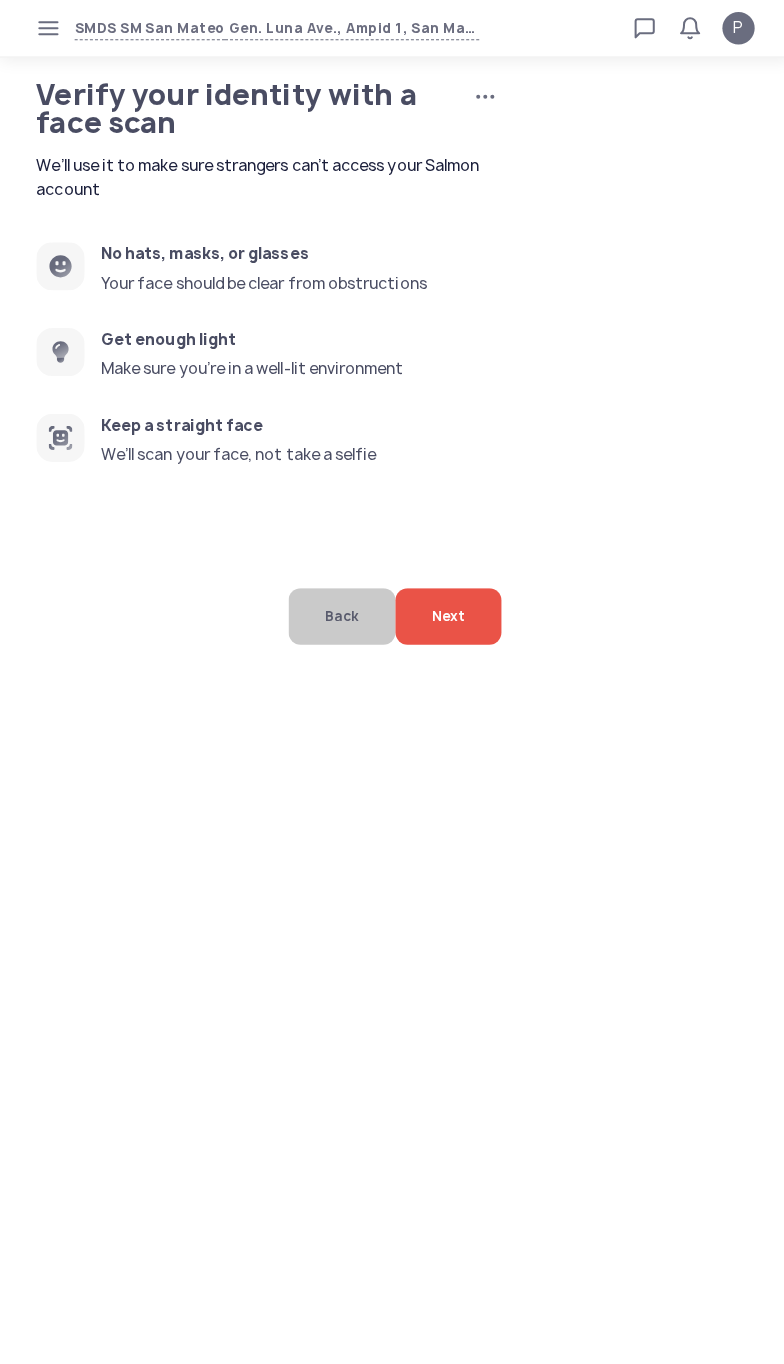 click on "Next" 